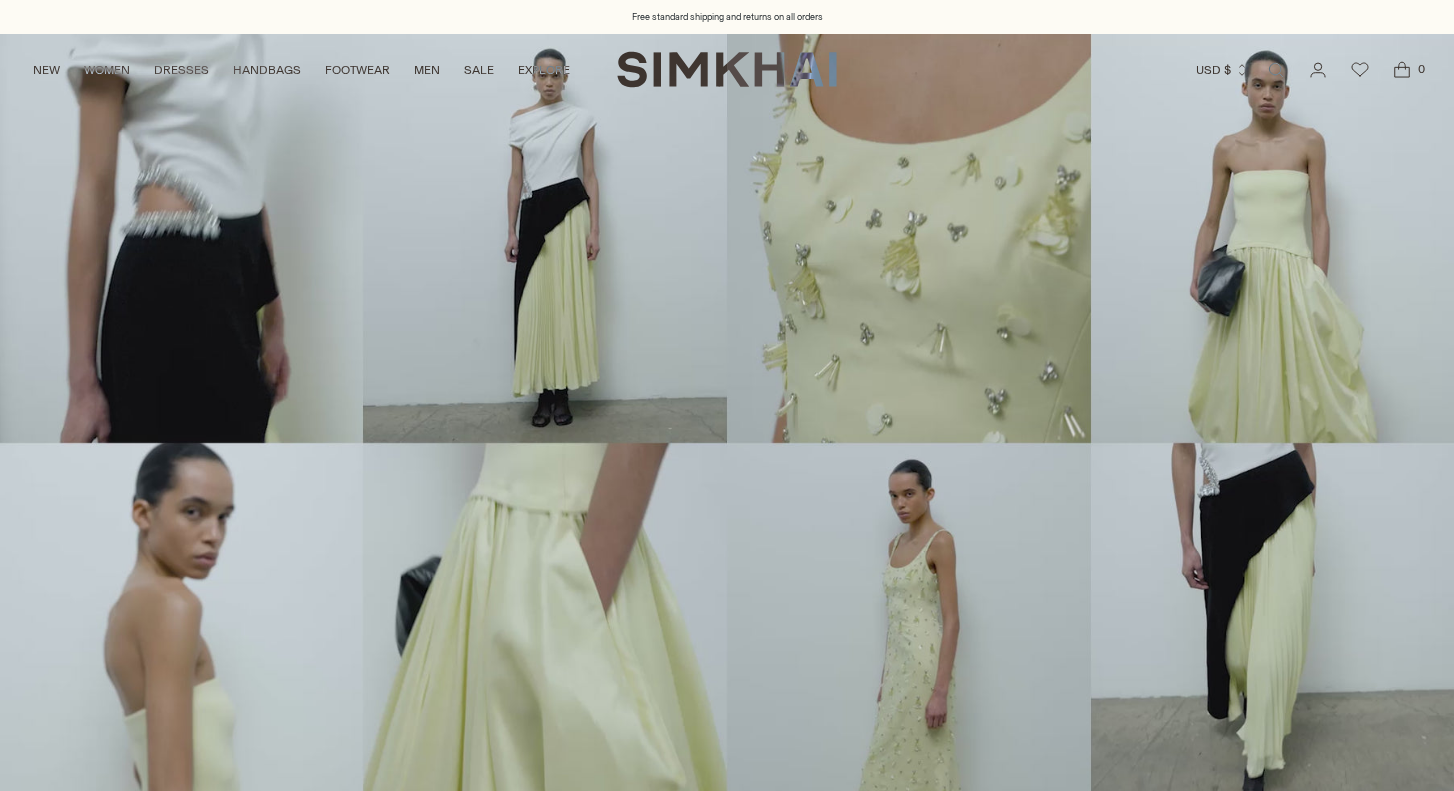 scroll, scrollTop: 0, scrollLeft: 0, axis: both 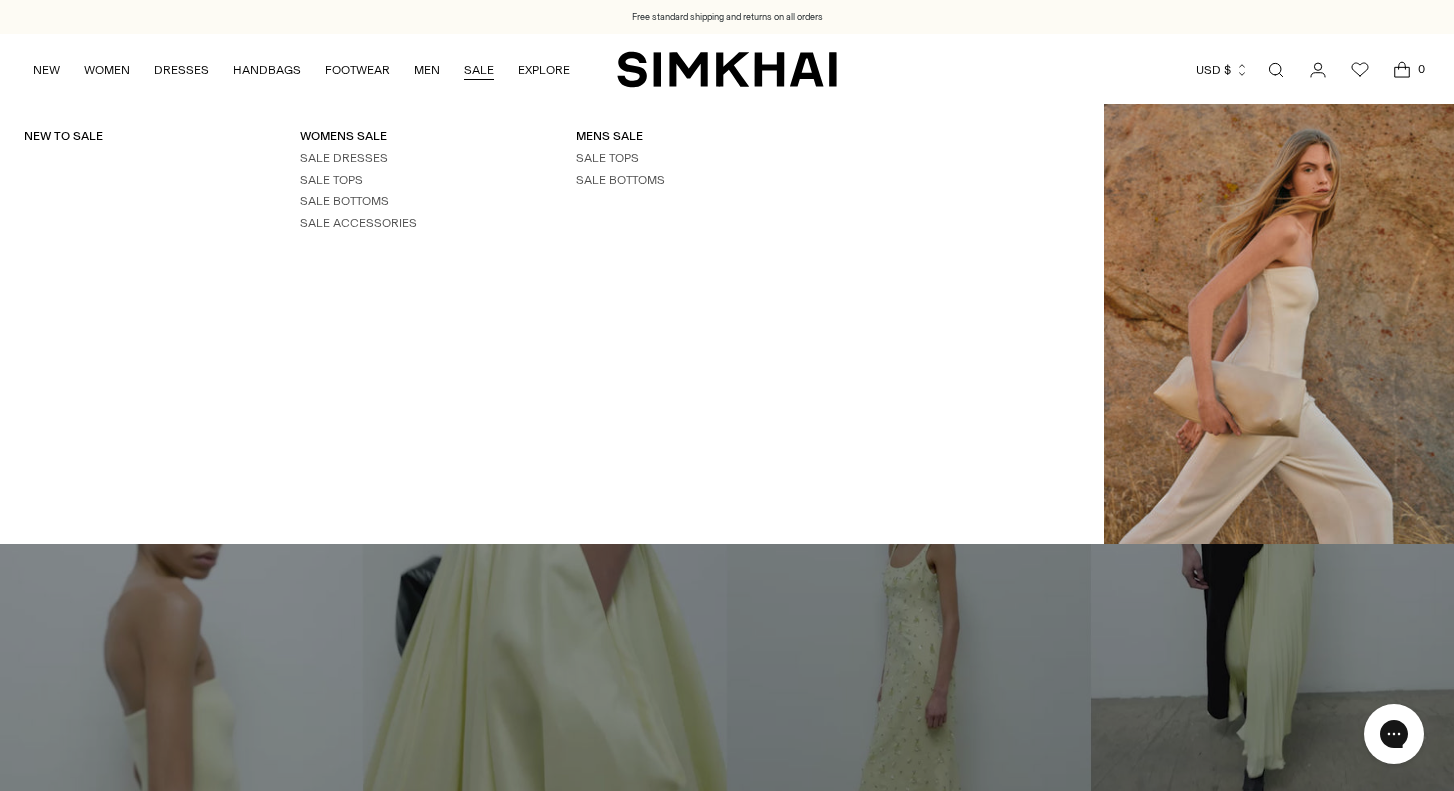 click on "SALE" at bounding box center (479, 70) 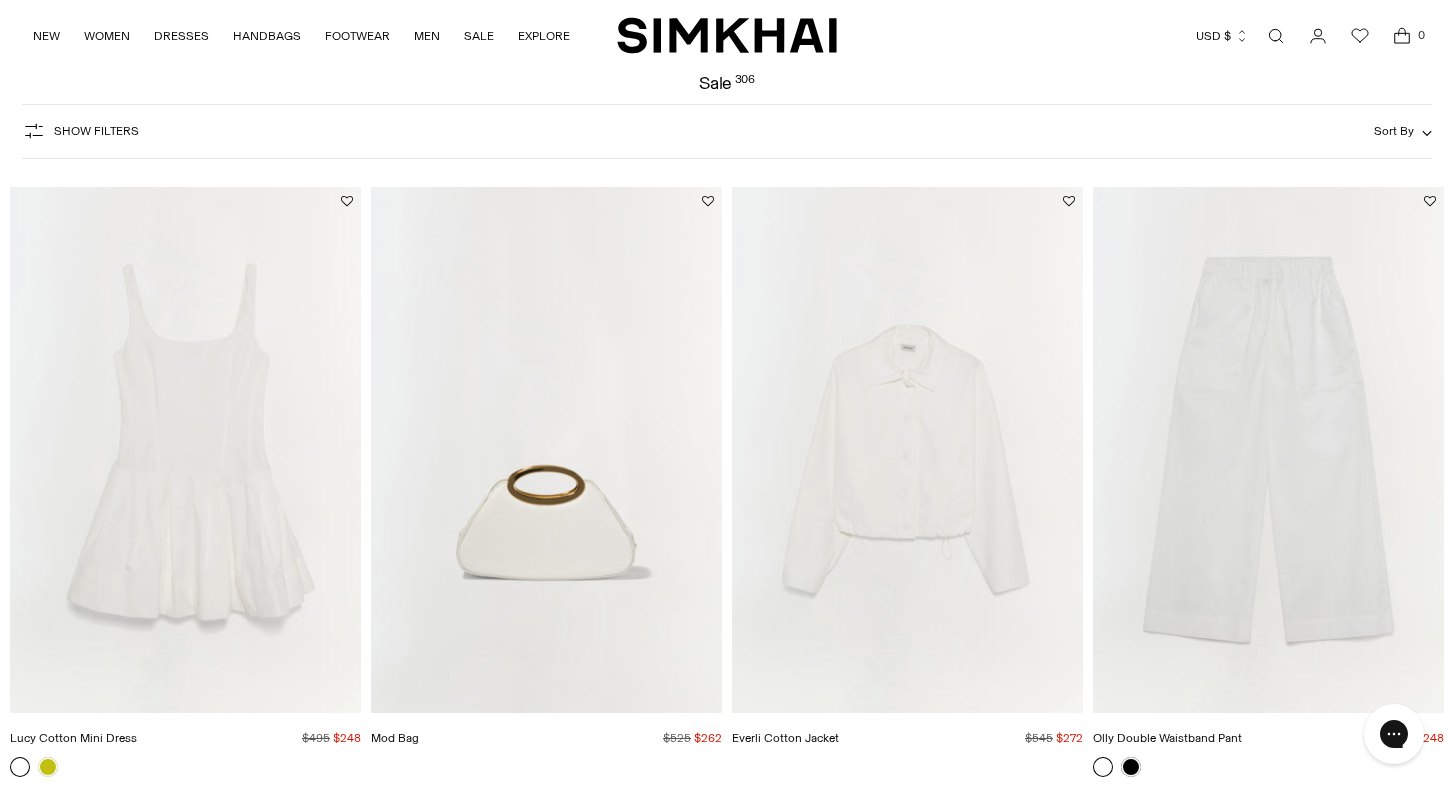 scroll, scrollTop: 117, scrollLeft: 0, axis: vertical 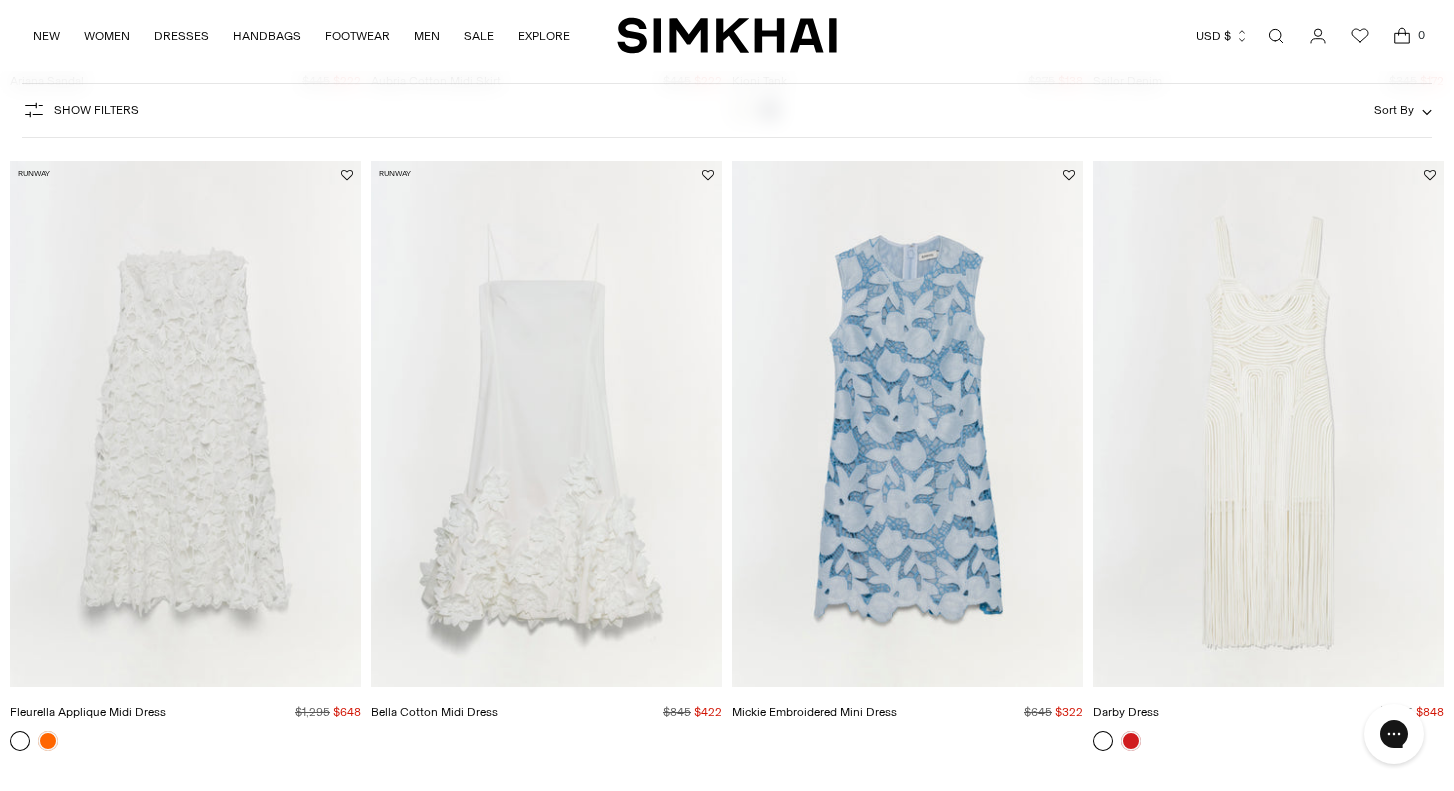 click at bounding box center [0, 0] 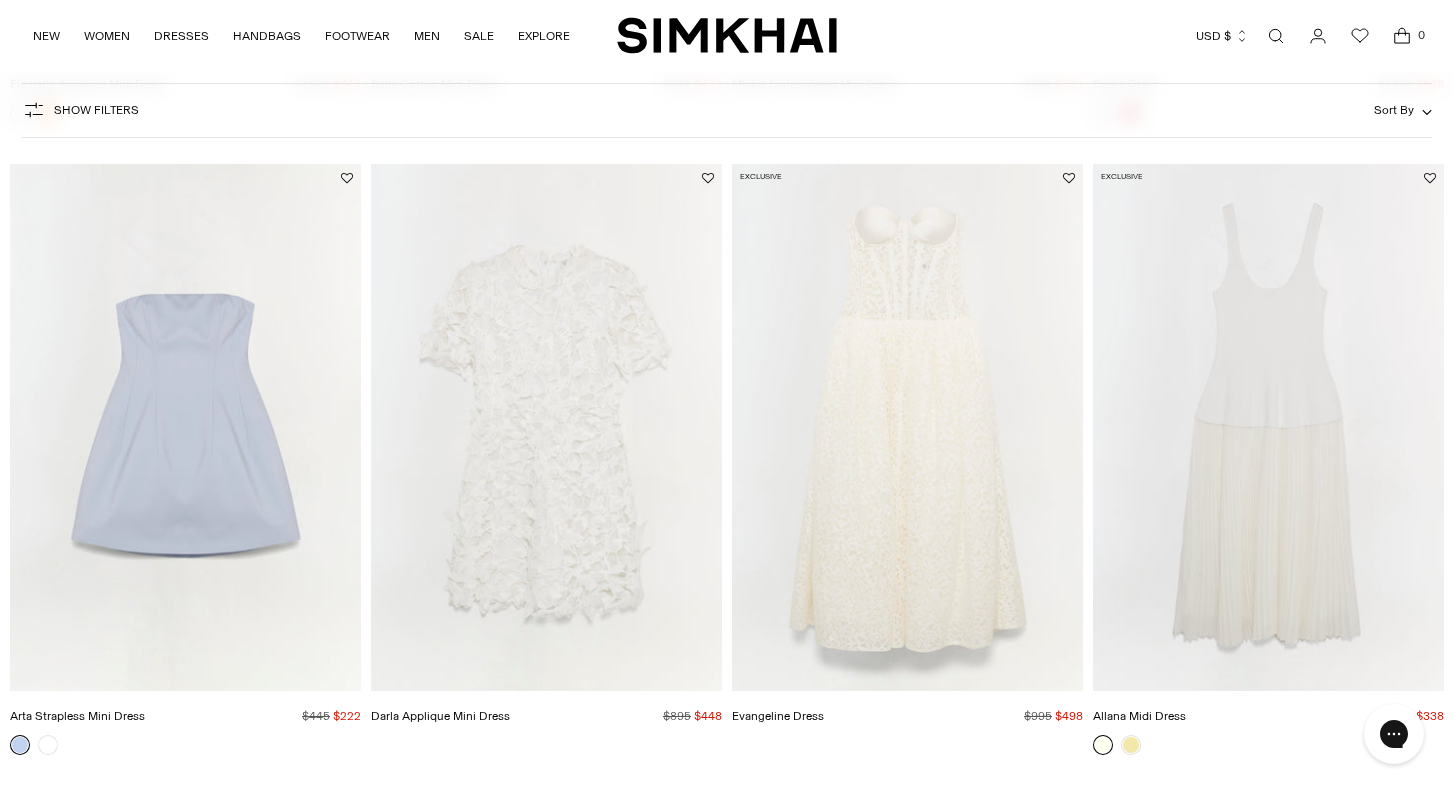 scroll, scrollTop: 2010, scrollLeft: 0, axis: vertical 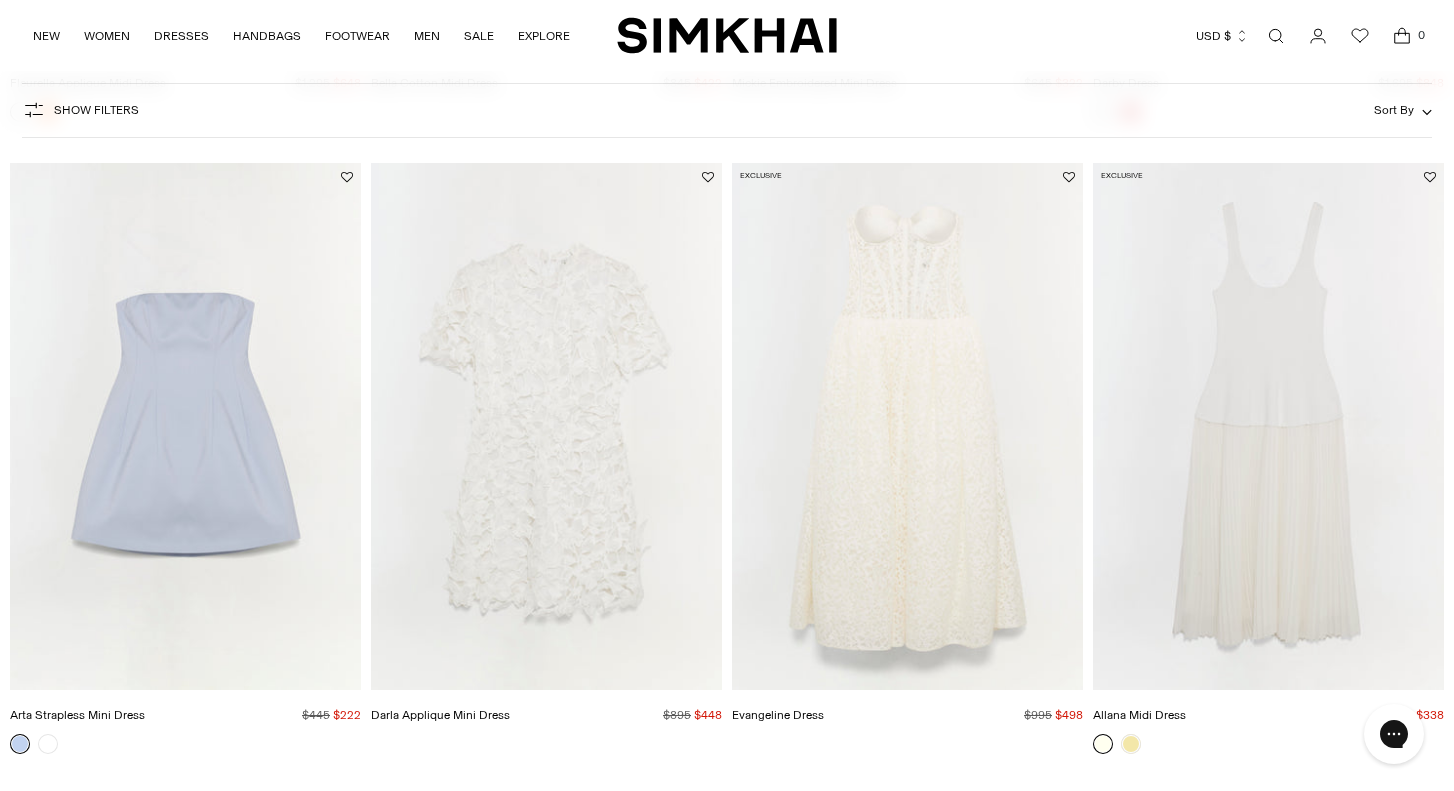 click at bounding box center [0, 0] 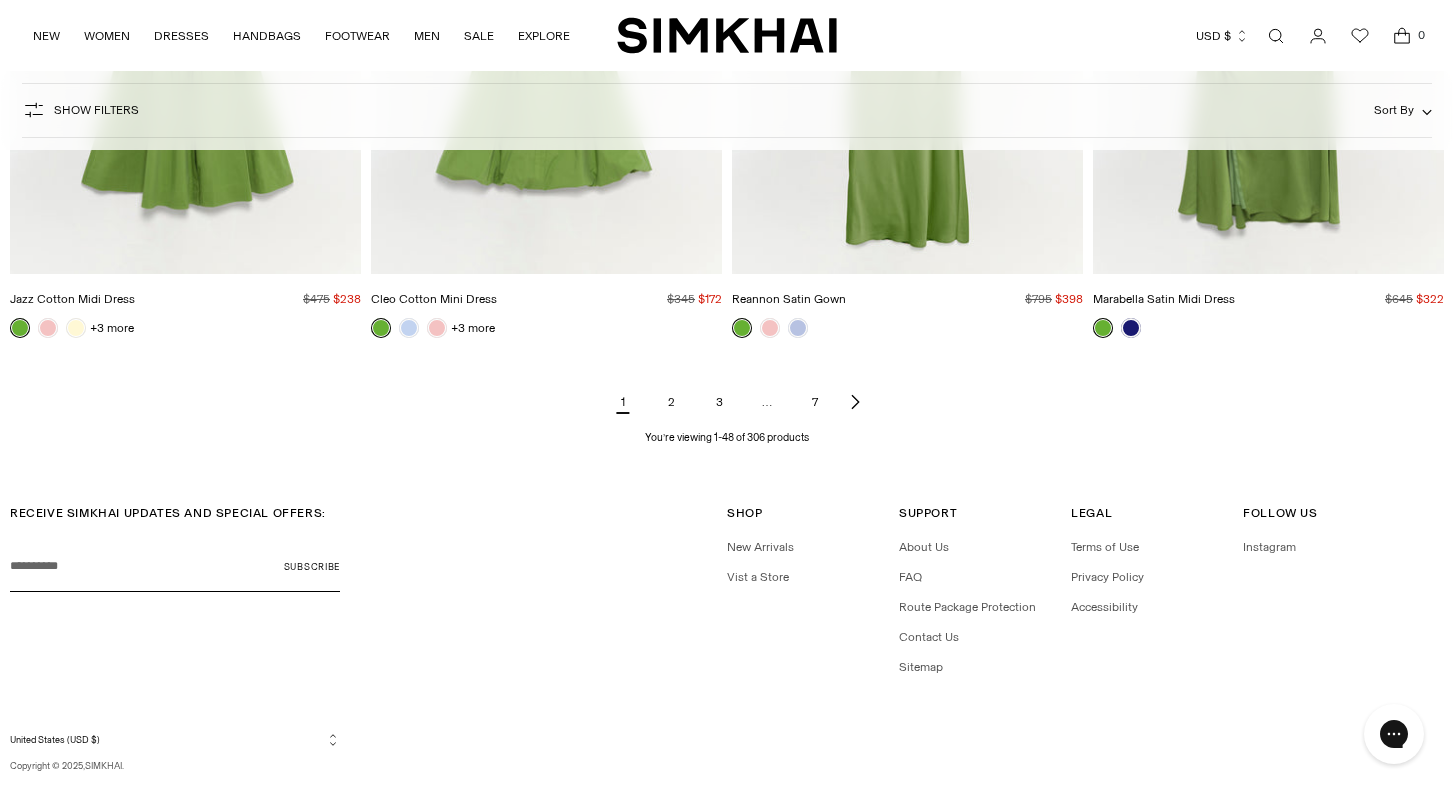 scroll, scrollTop: 7435, scrollLeft: 0, axis: vertical 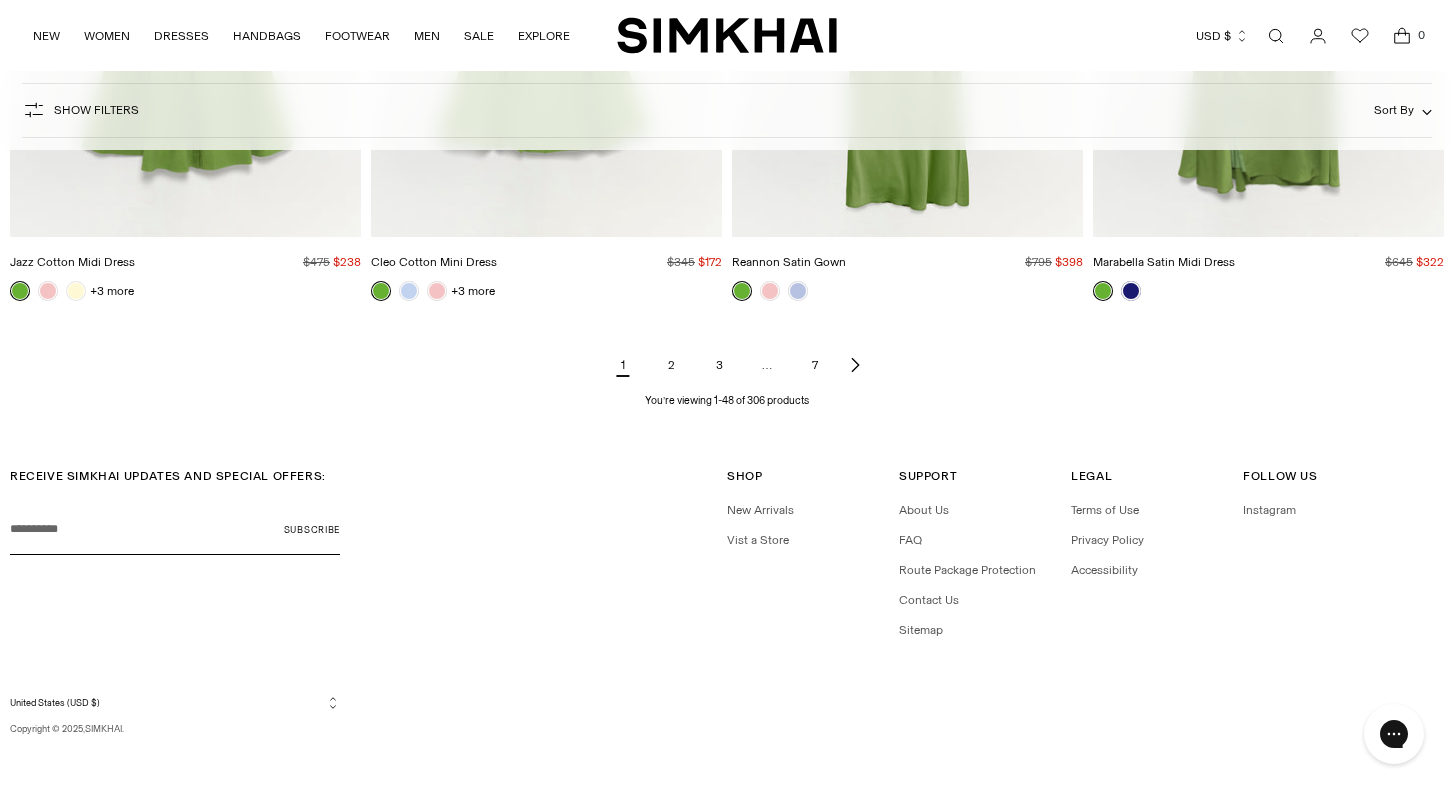 click on "2" at bounding box center [671, 365] 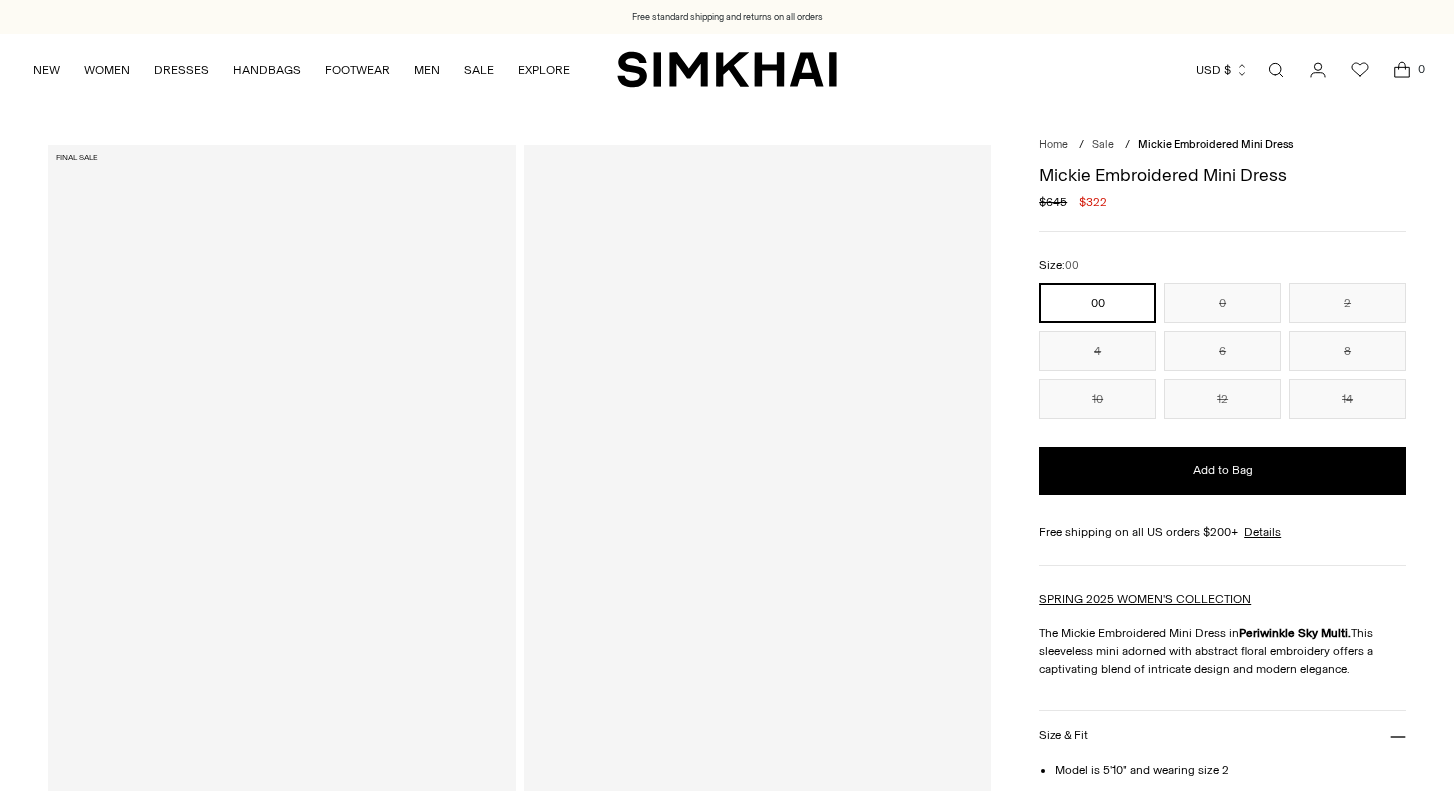 scroll, scrollTop: 0, scrollLeft: 0, axis: both 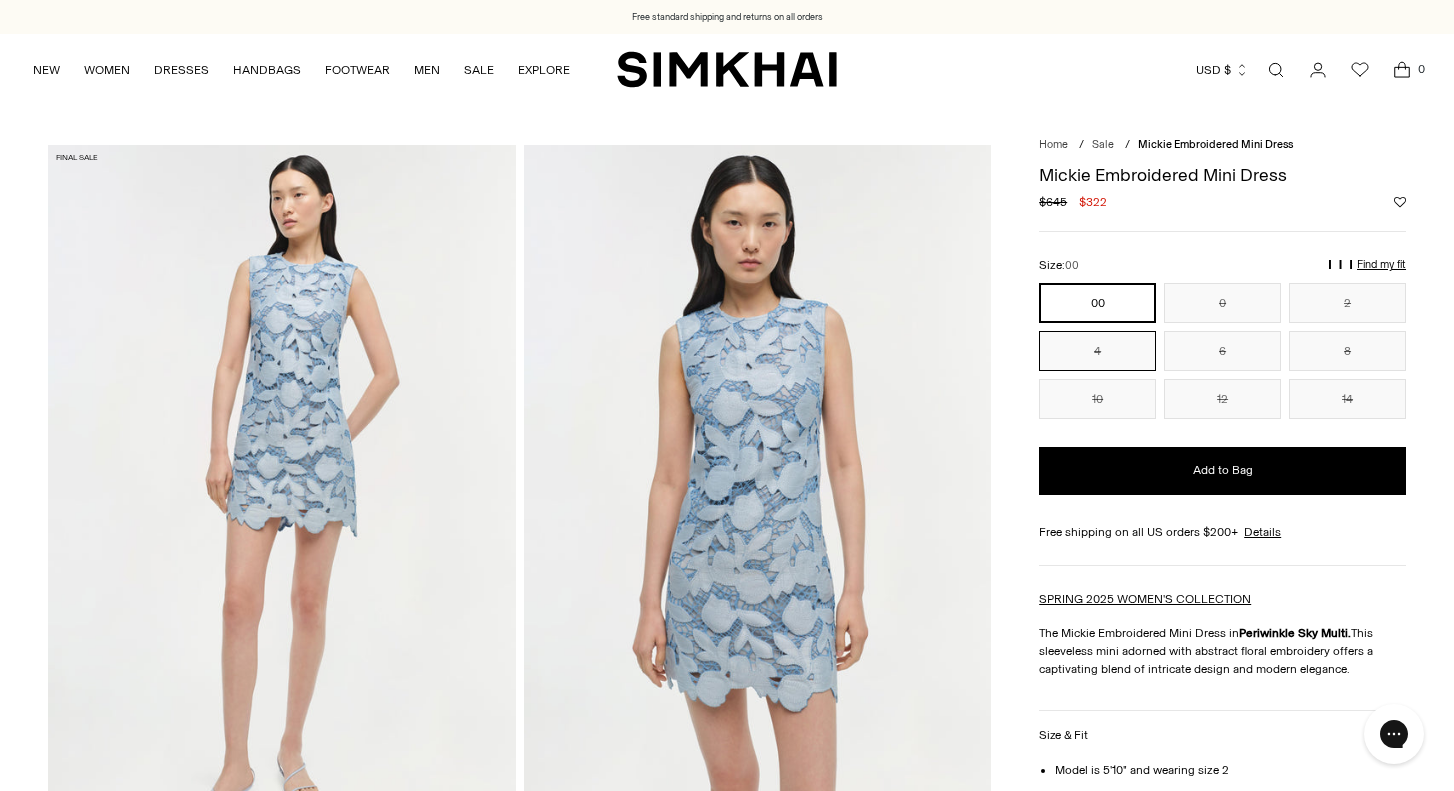 click on "4" at bounding box center [1097, 351] 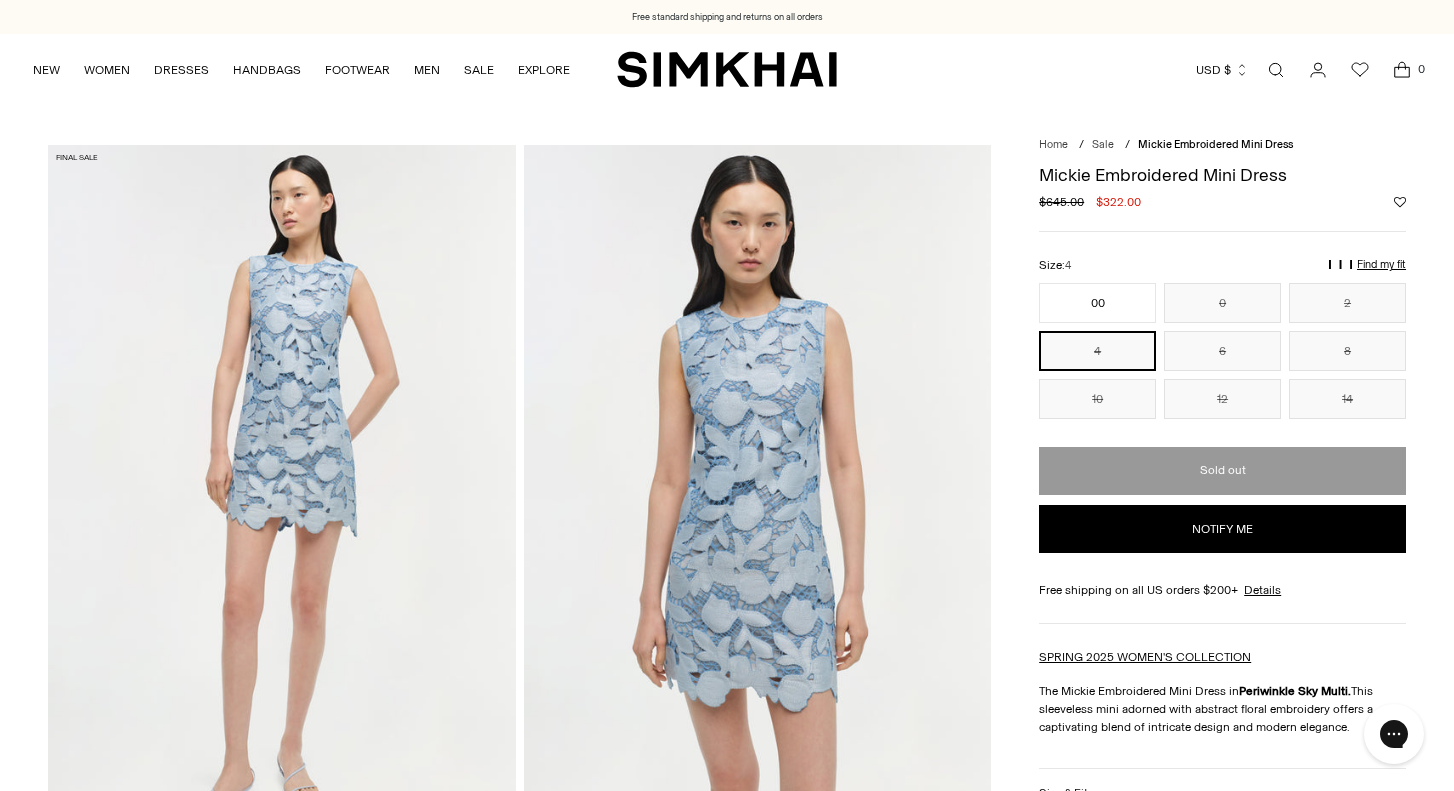 click on "4" at bounding box center [1097, 351] 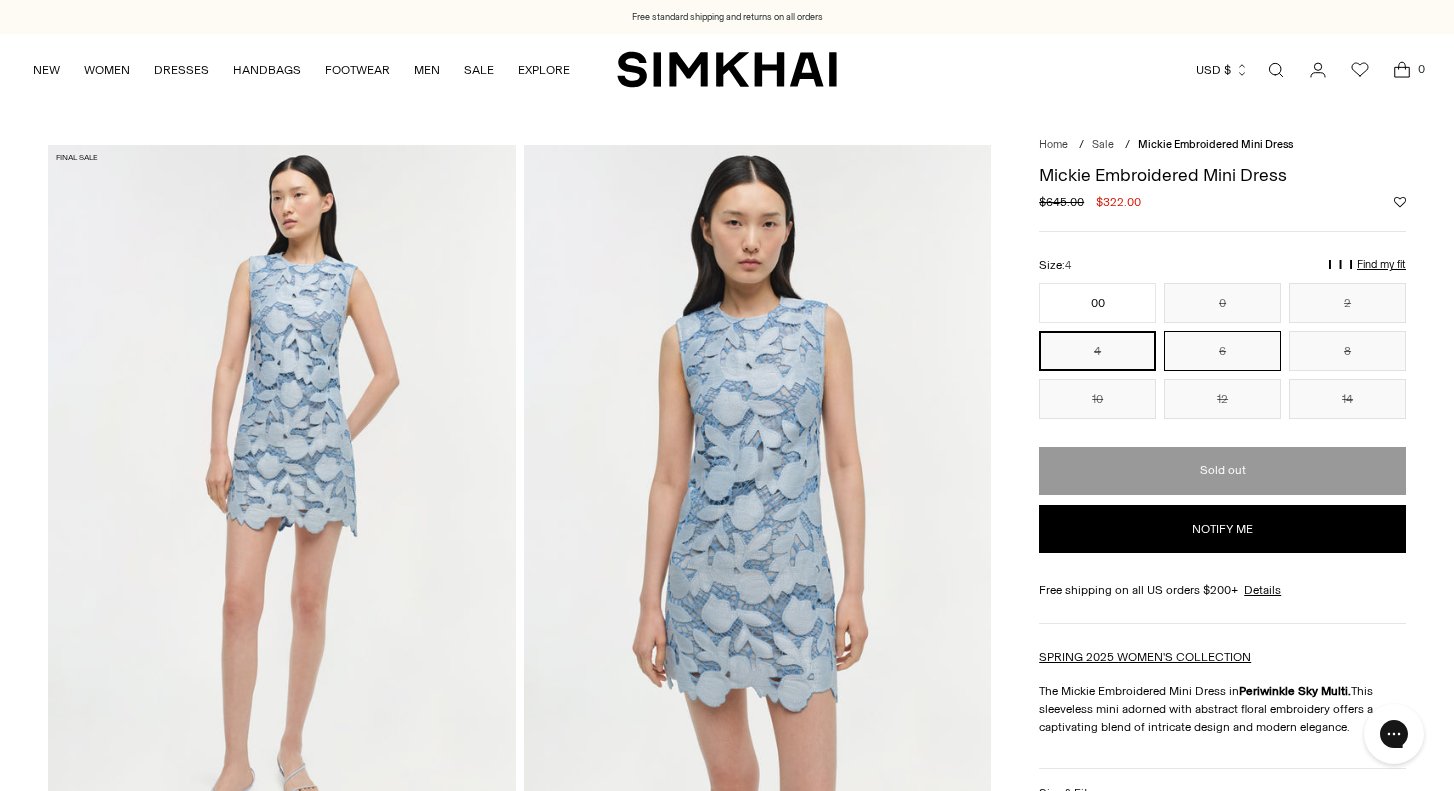 click on "6" at bounding box center (1222, 351) 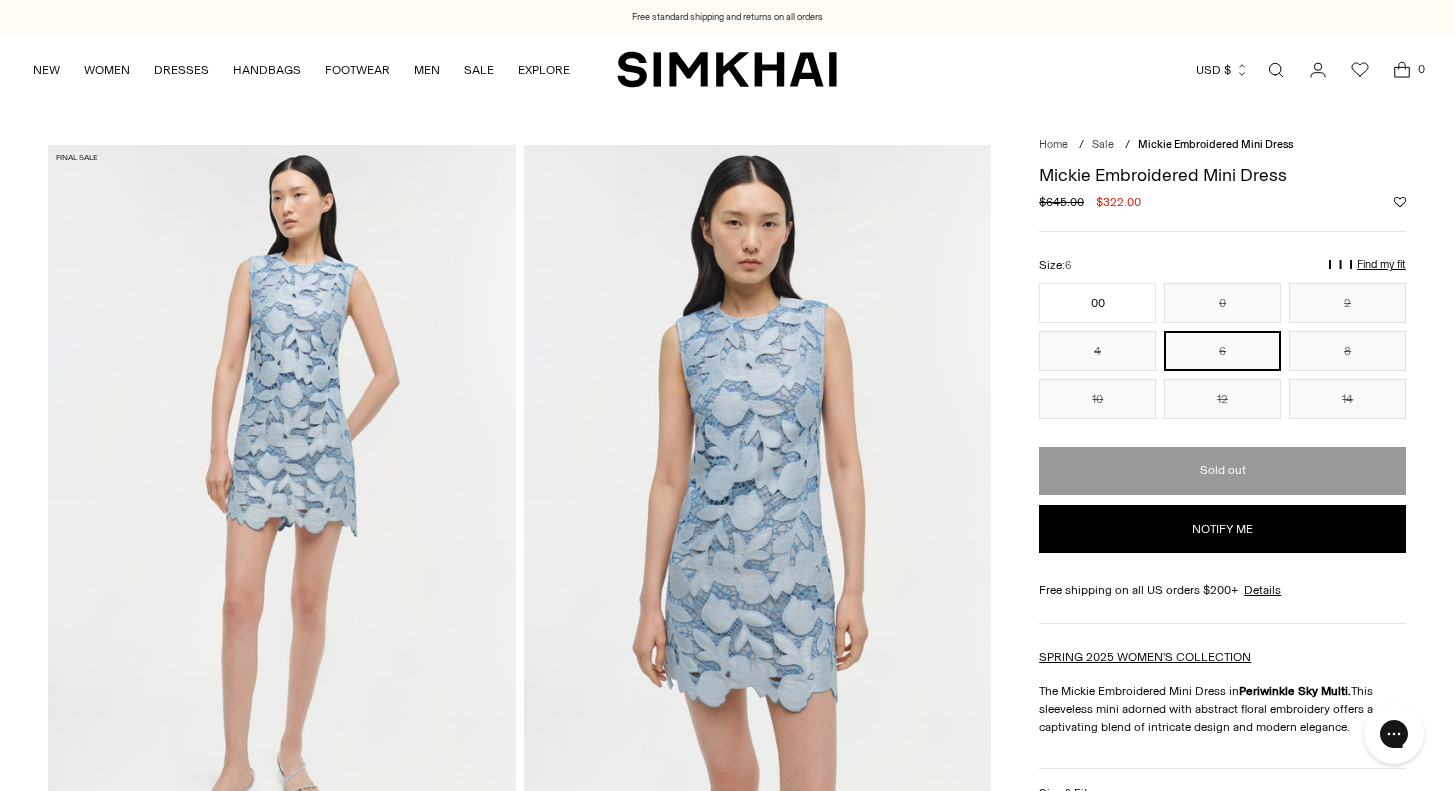scroll, scrollTop: 0, scrollLeft: 0, axis: both 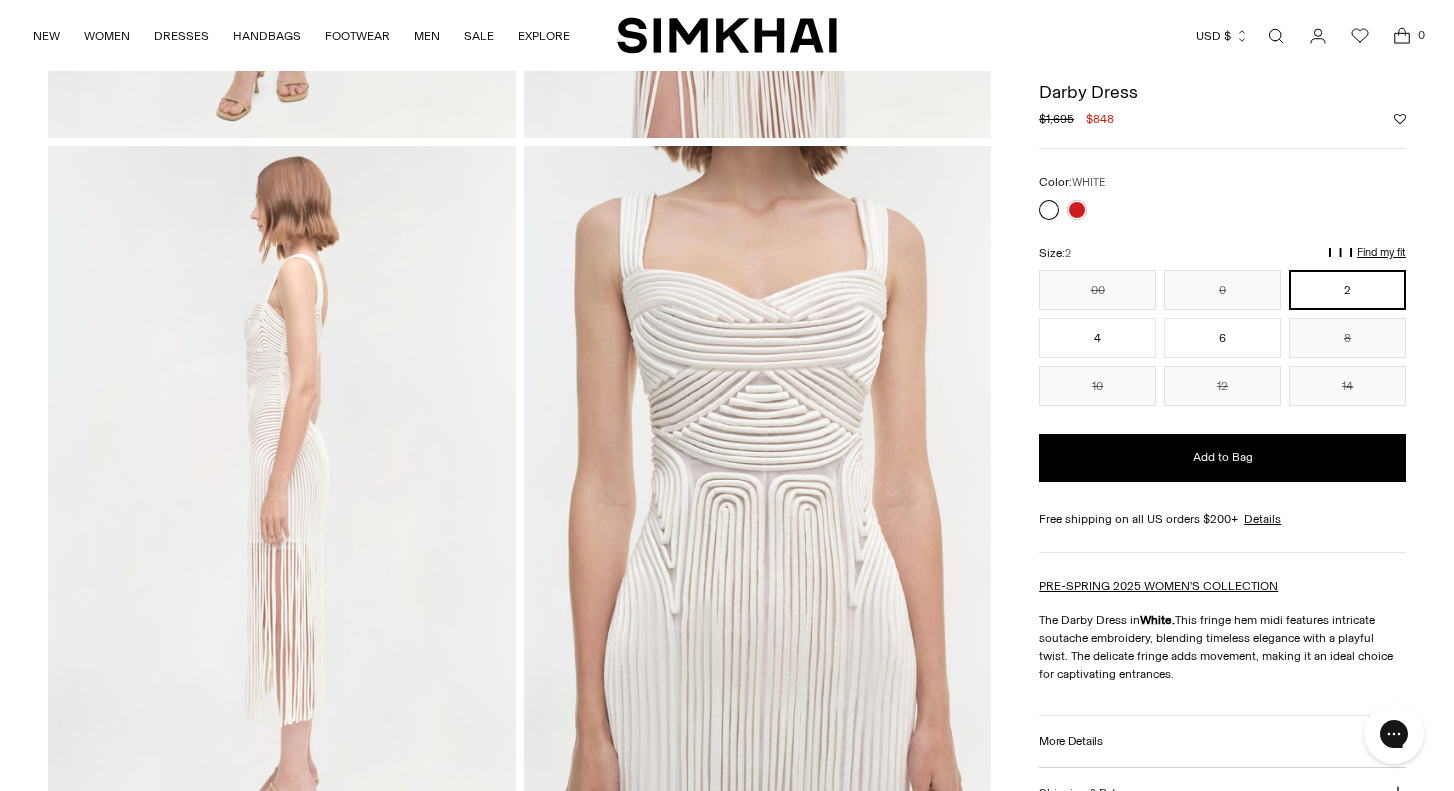 click on "Size:
2" at bounding box center [1222, 253] 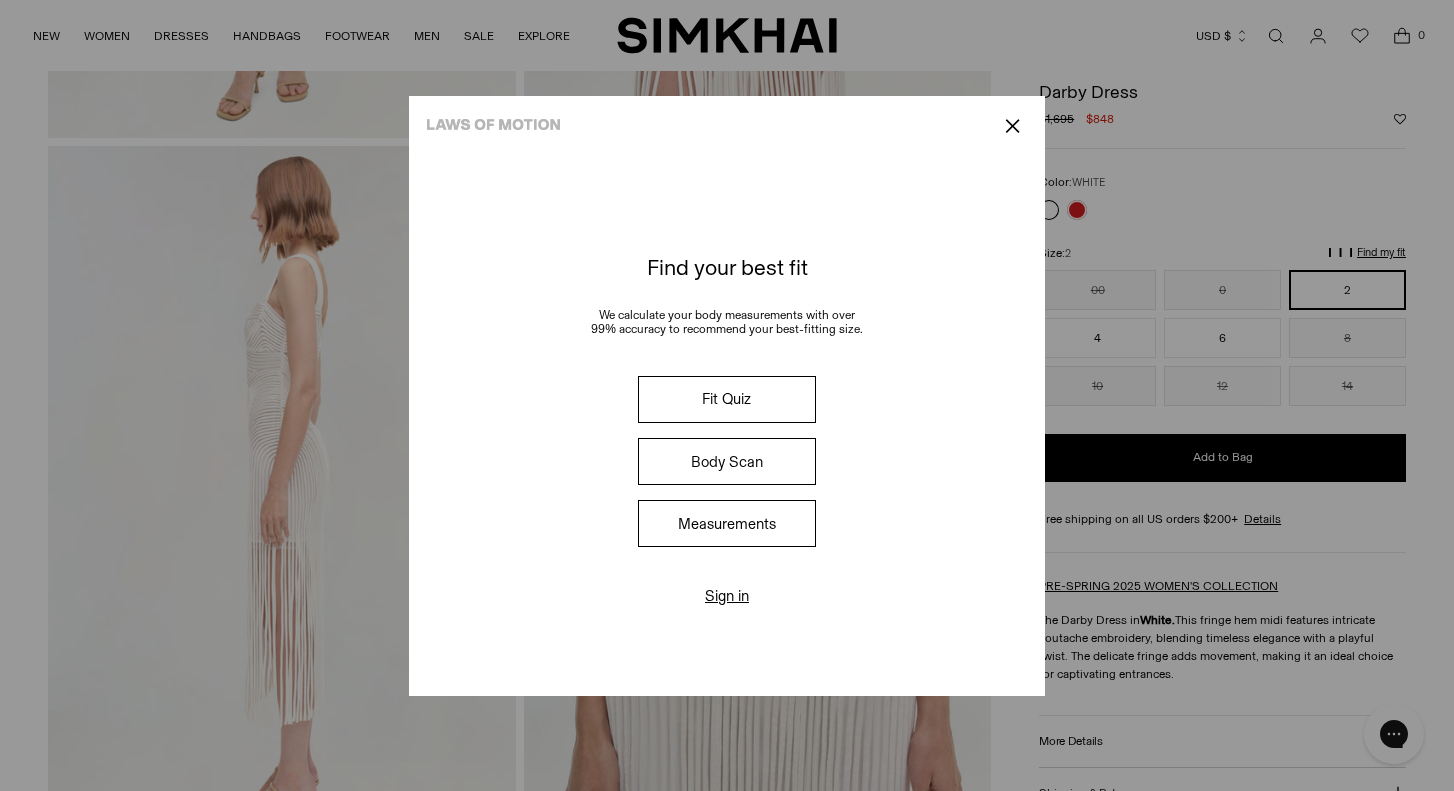click on "✕" at bounding box center [1012, 126] 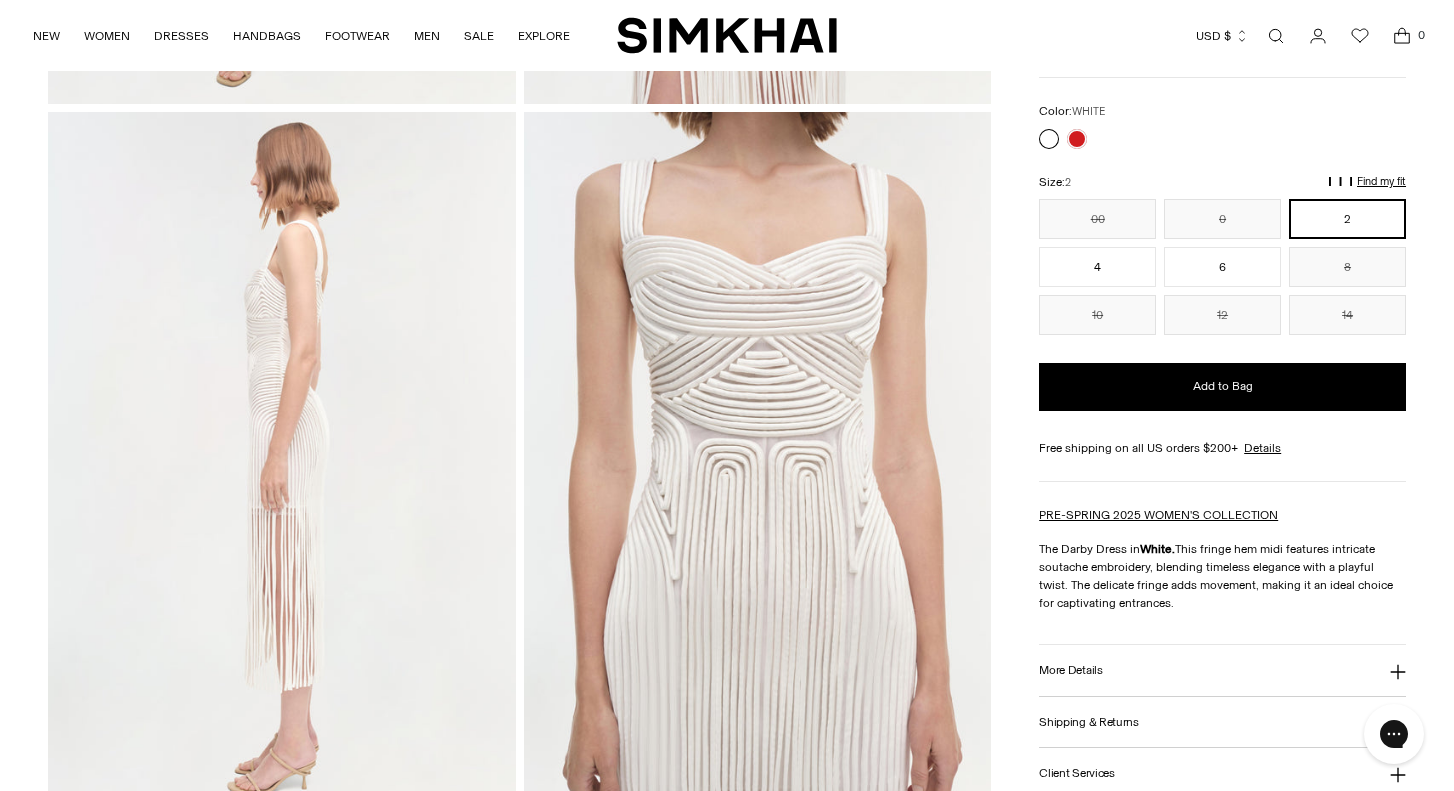 scroll, scrollTop: 820, scrollLeft: 0, axis: vertical 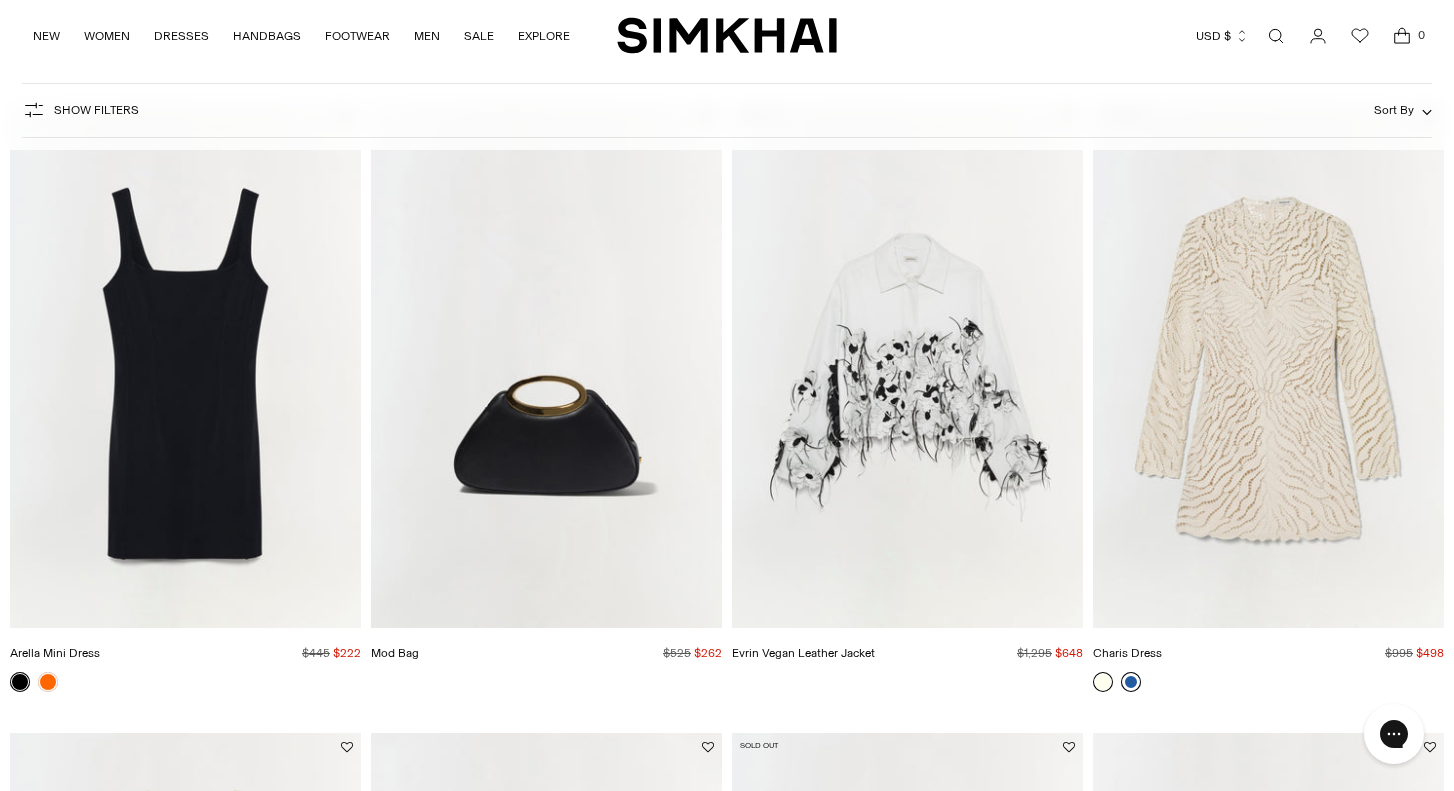 click at bounding box center [1131, 682] 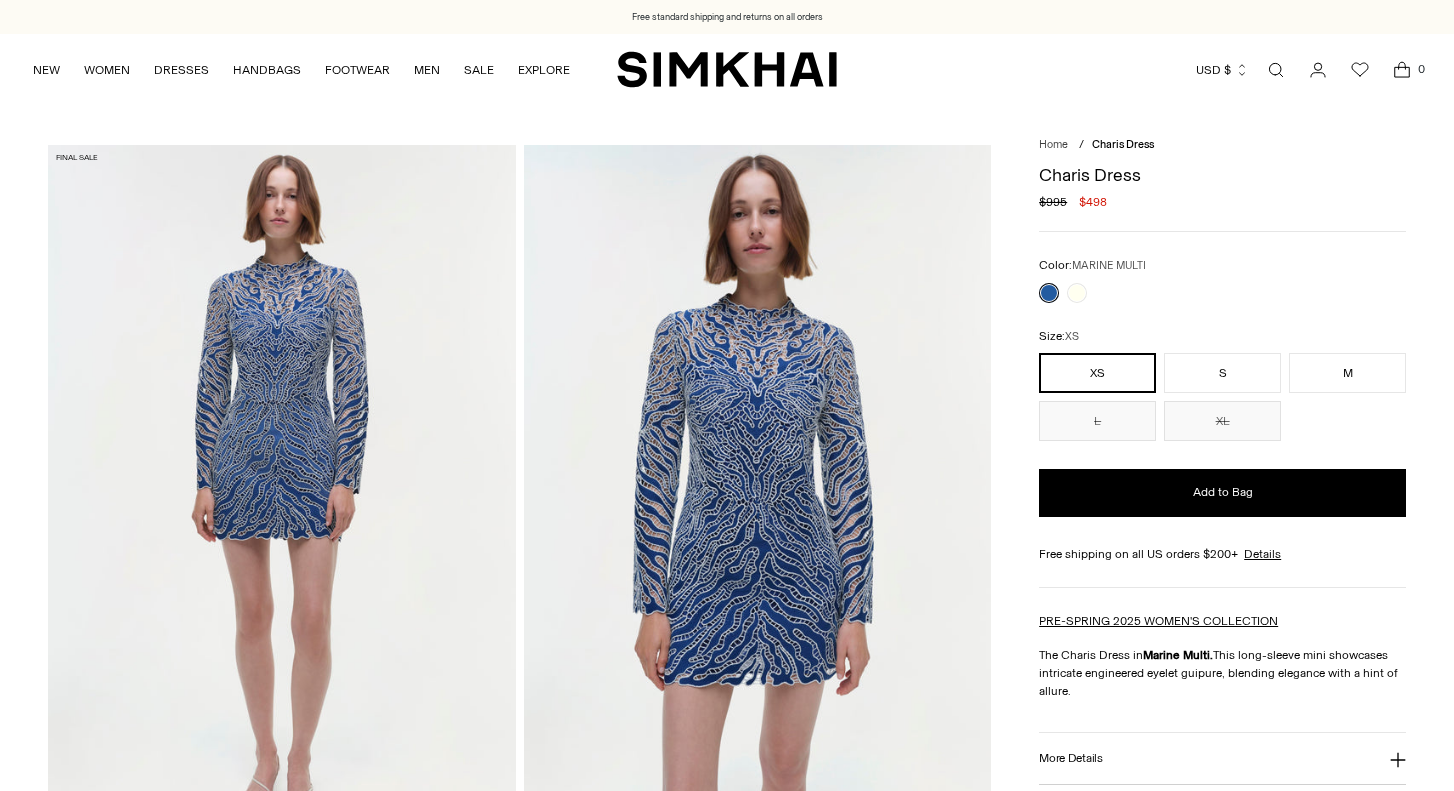scroll, scrollTop: 0, scrollLeft: 0, axis: both 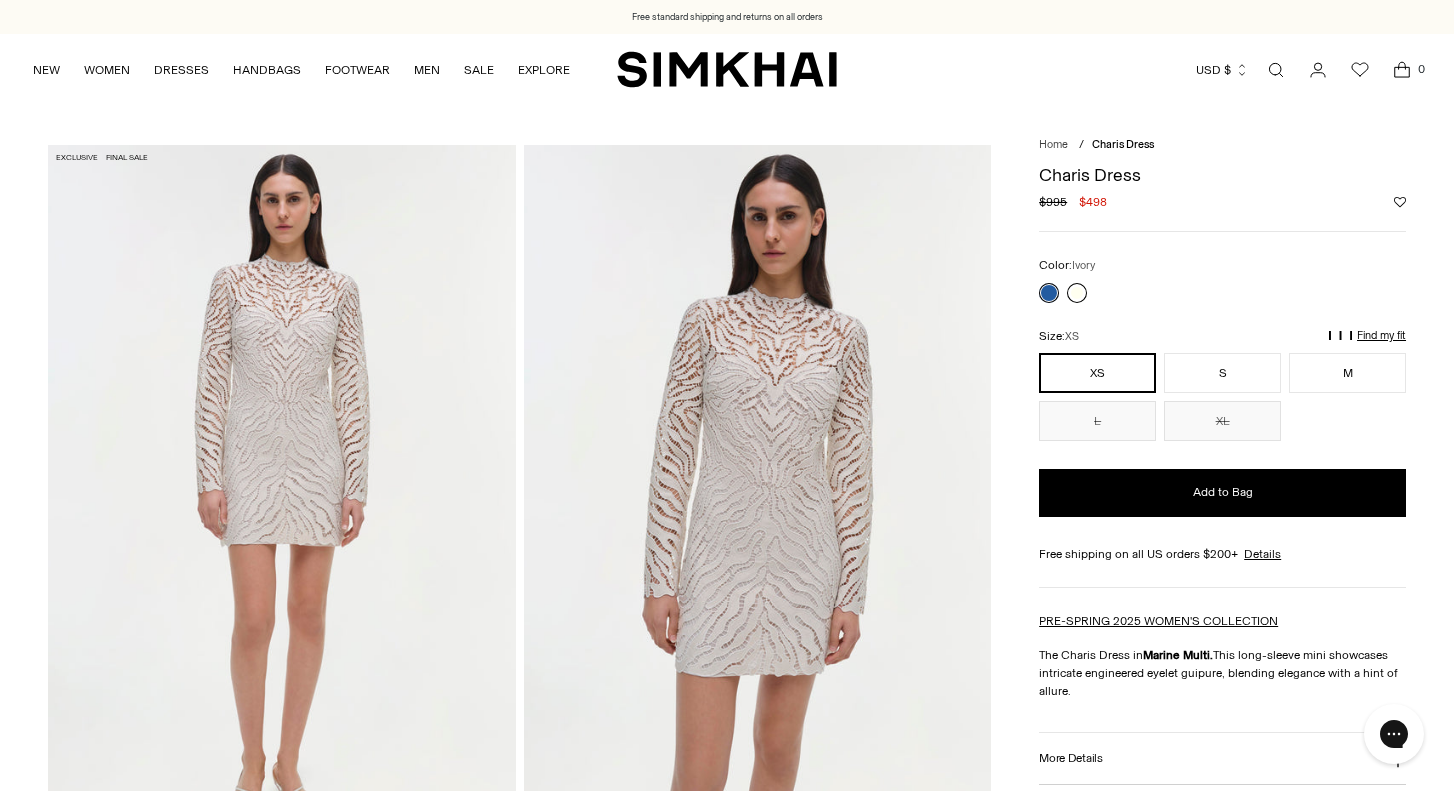 click at bounding box center (1077, 293) 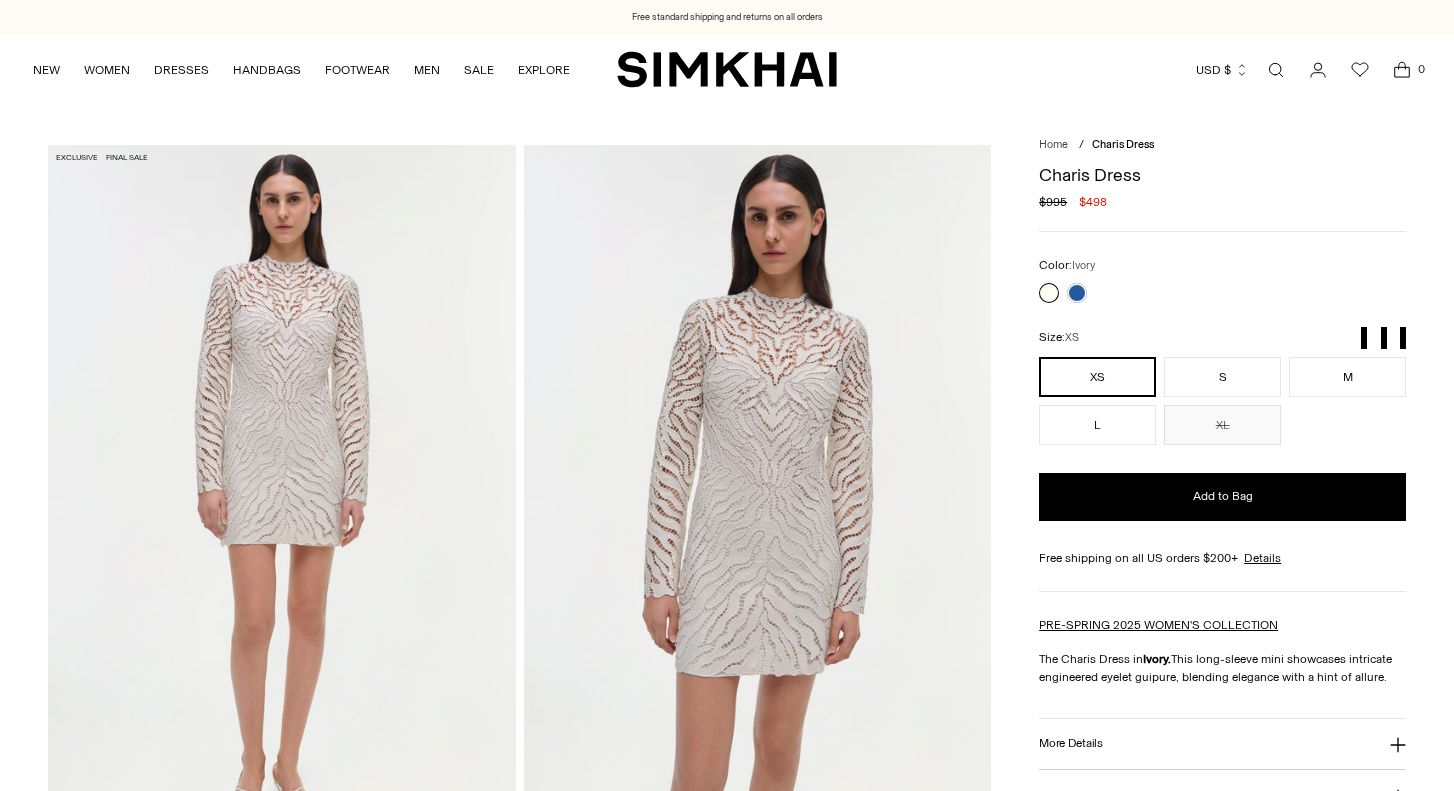 scroll, scrollTop: 0, scrollLeft: 0, axis: both 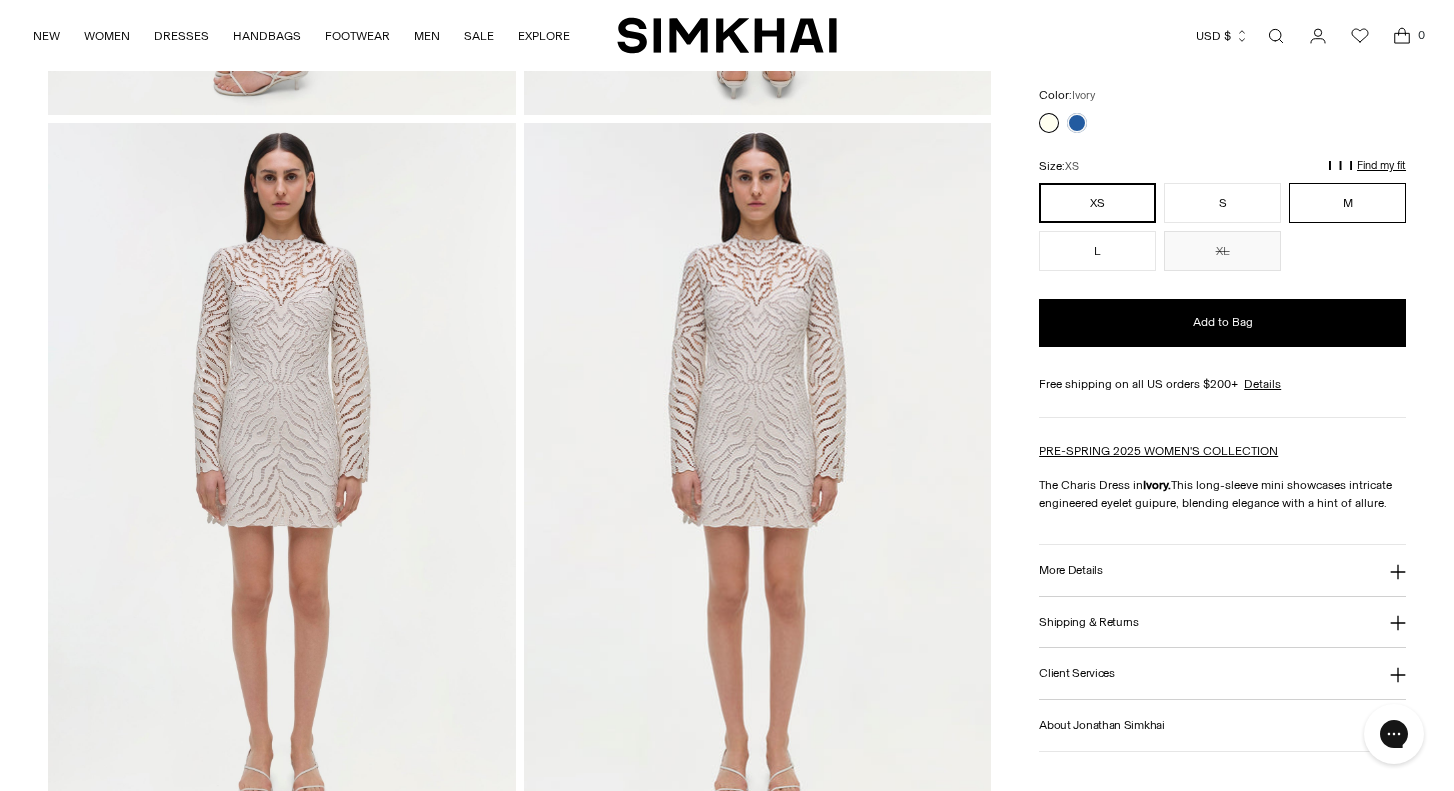 click on "M" at bounding box center (1347, 203) 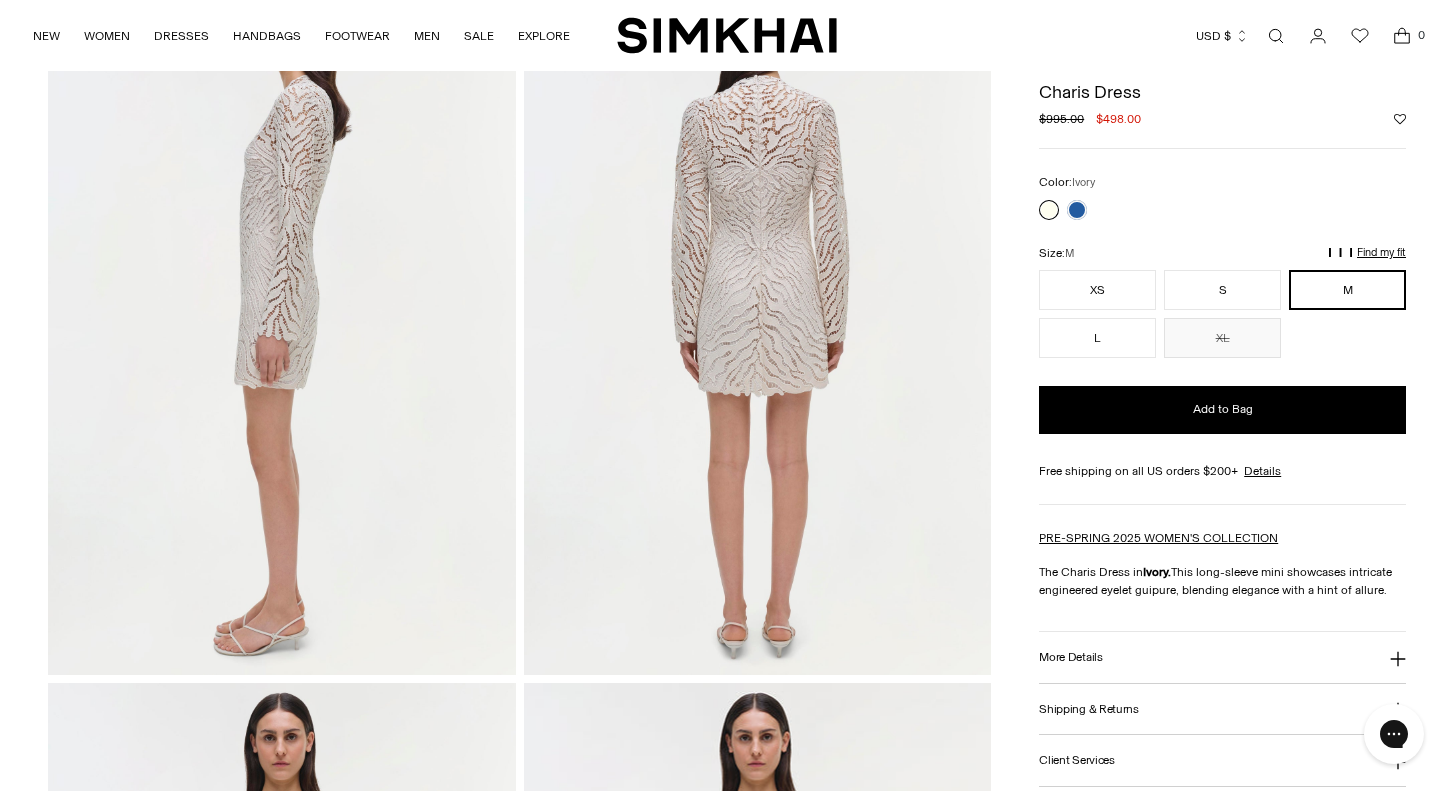 scroll, scrollTop: 849, scrollLeft: 0, axis: vertical 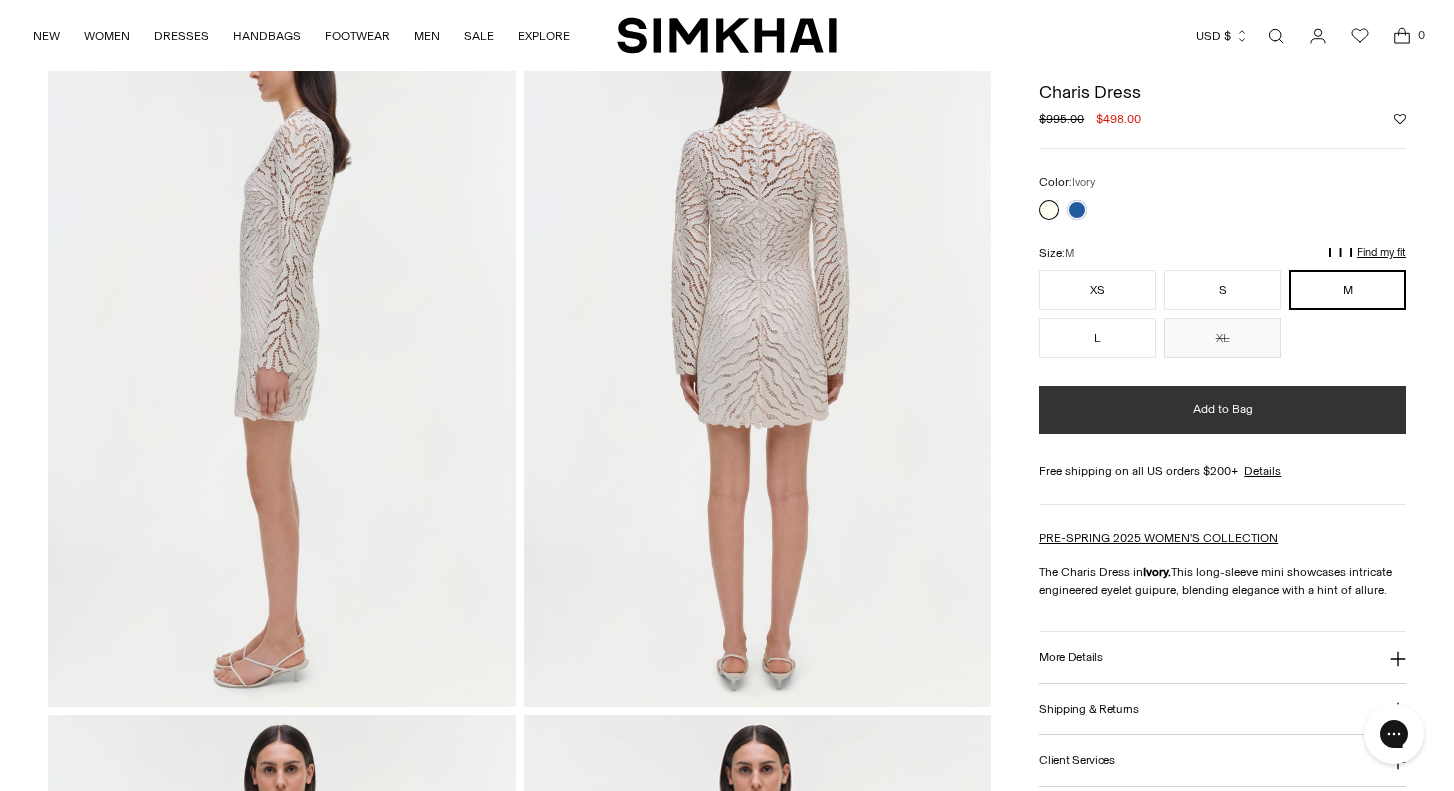 click on "Add to Bag" at bounding box center (1223, 409) 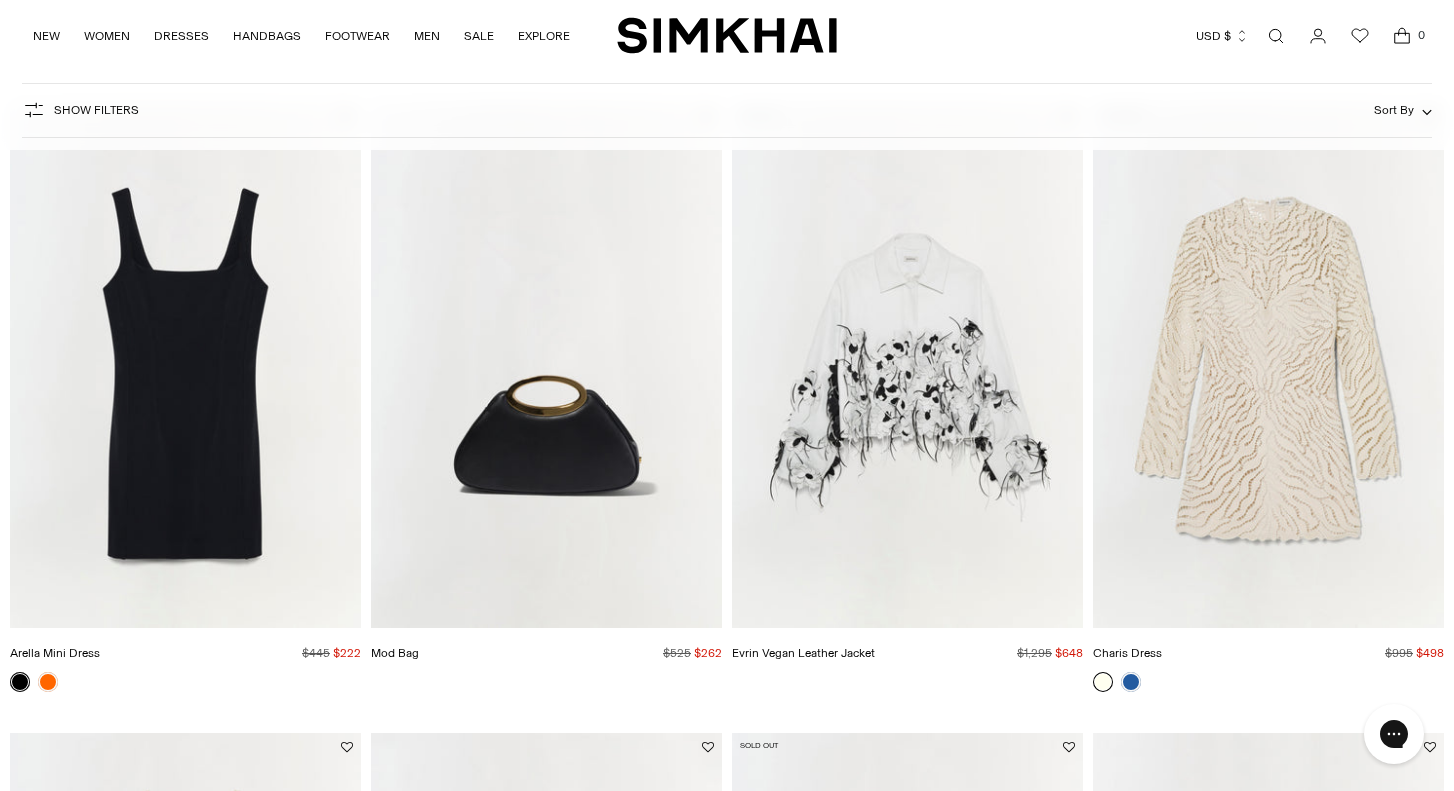 scroll, scrollTop: 0, scrollLeft: 0, axis: both 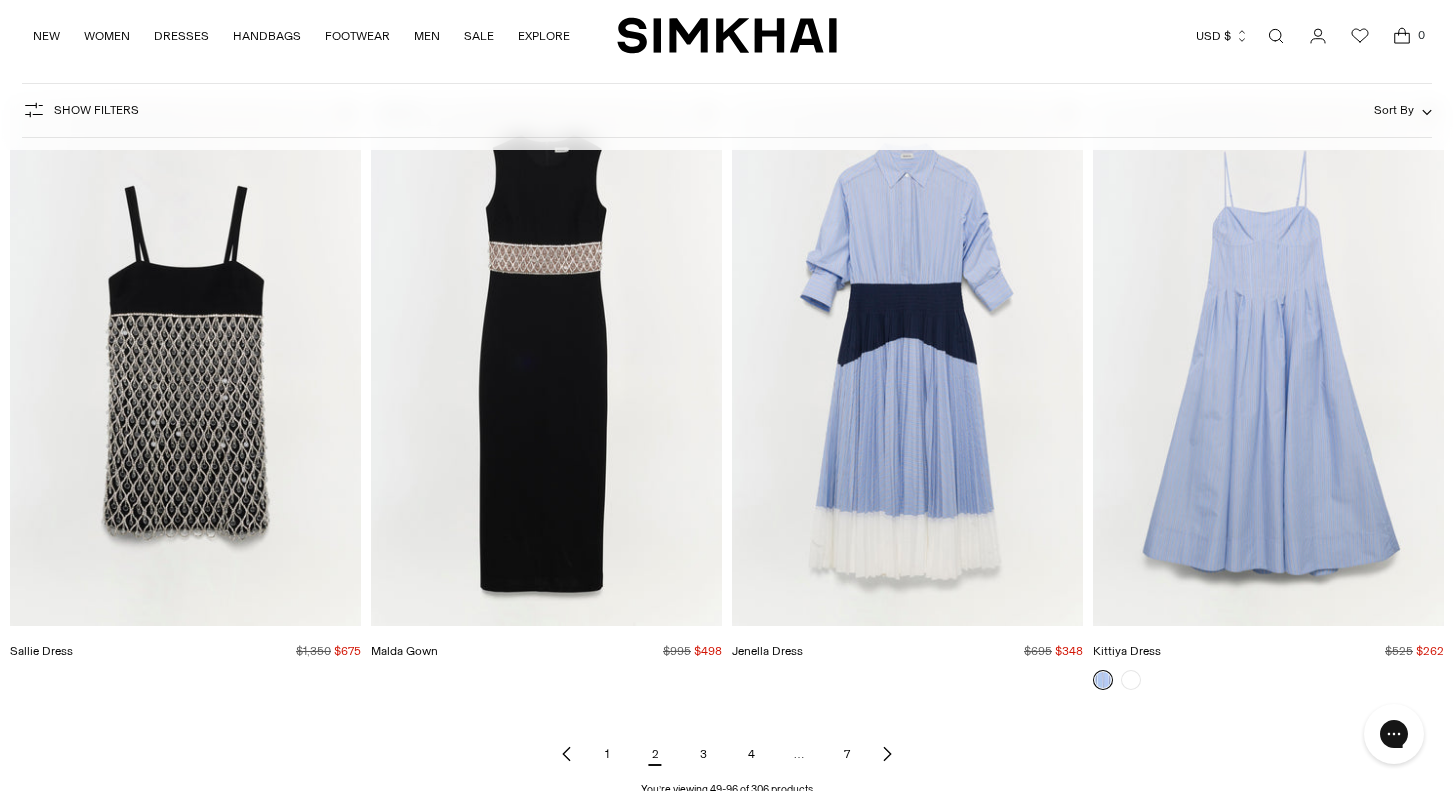 click at bounding box center (0, 0) 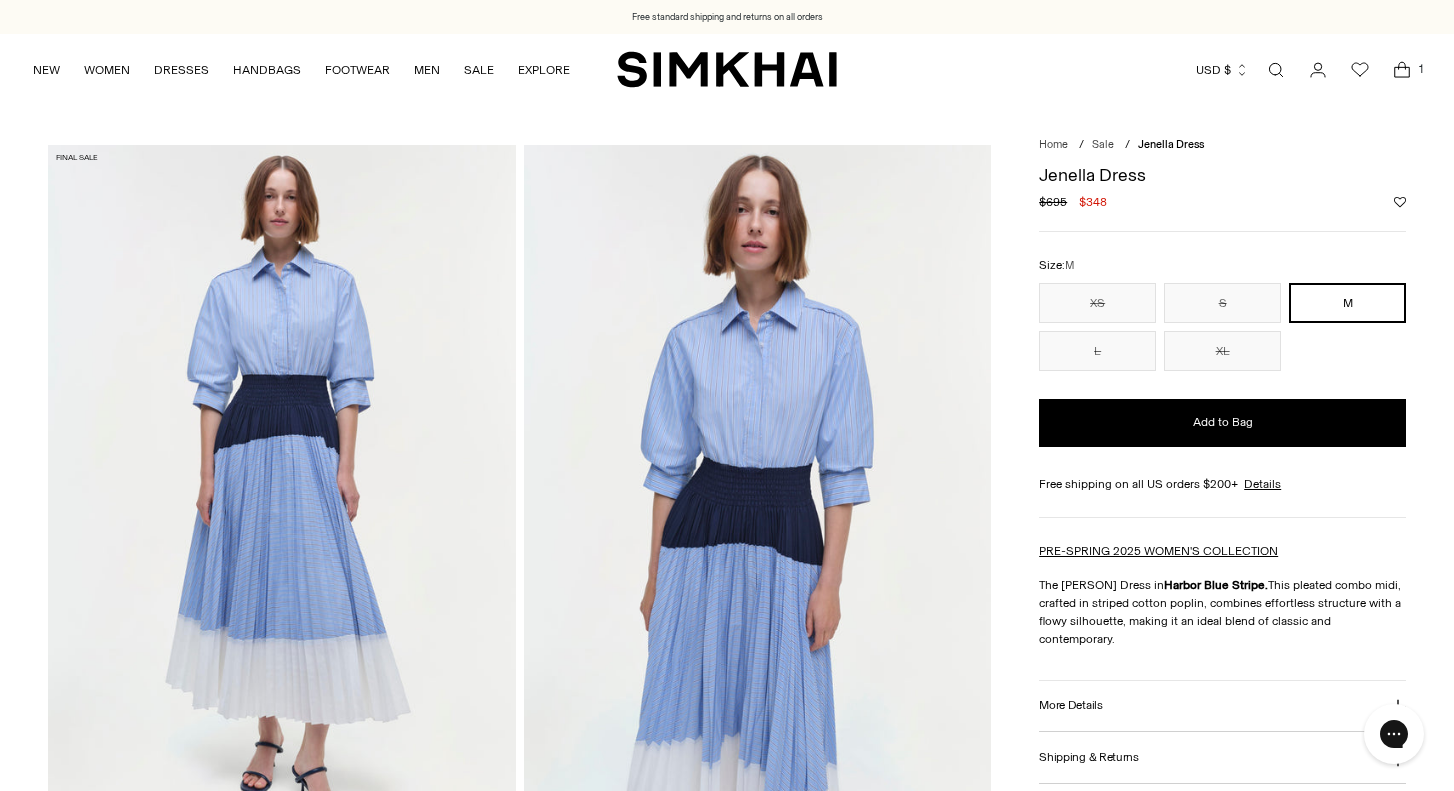 scroll, scrollTop: 0, scrollLeft: 0, axis: both 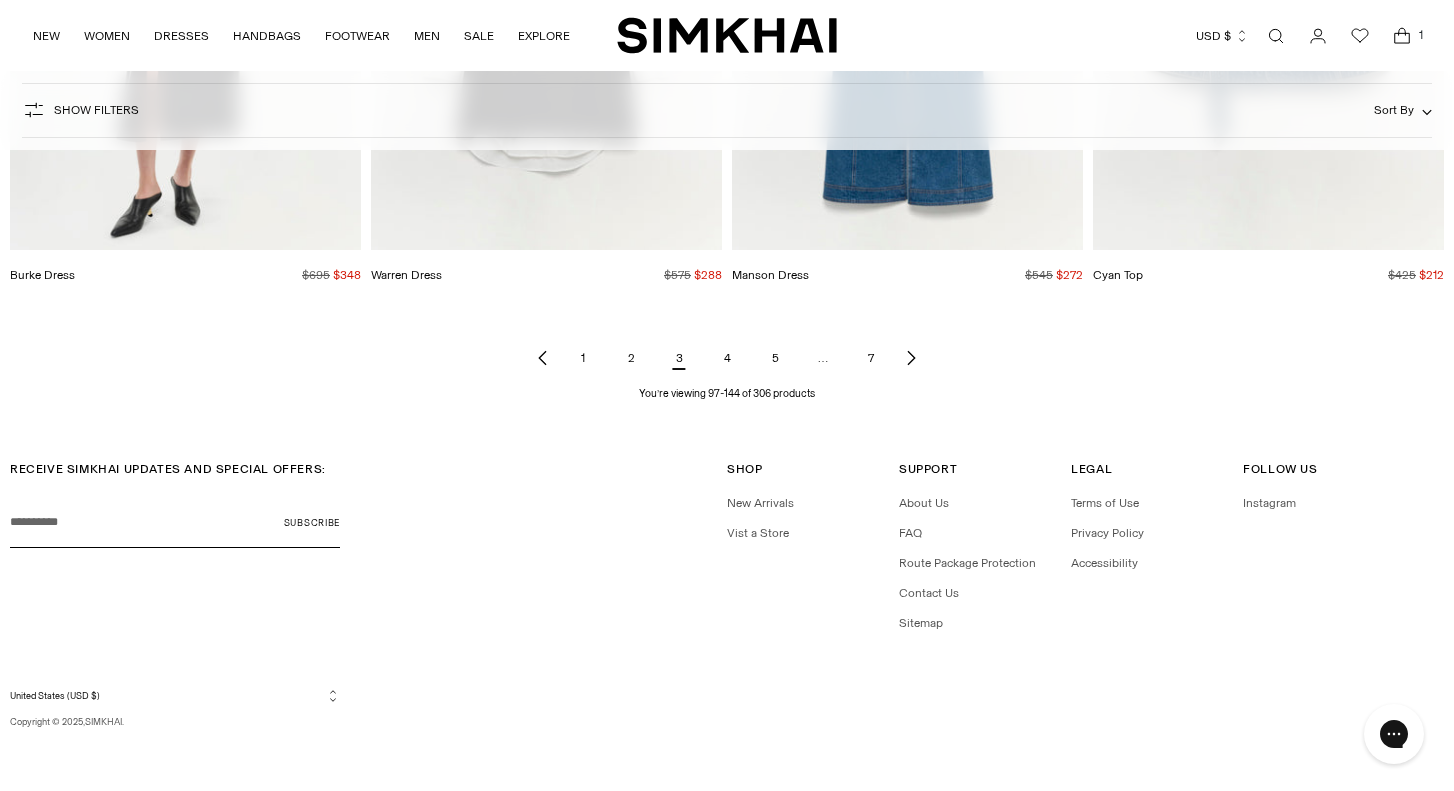 click on "4" at bounding box center [727, 358] 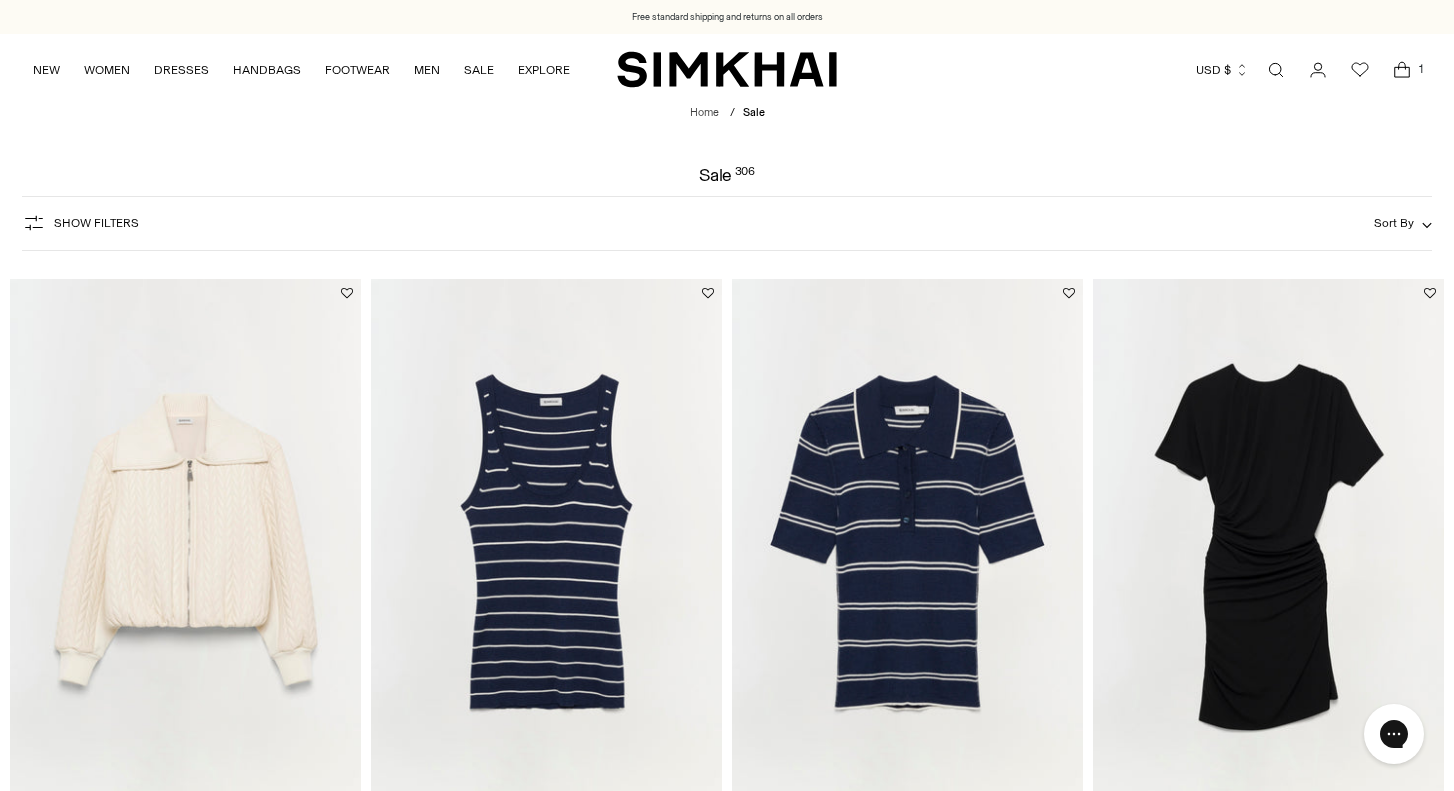 scroll, scrollTop: 201, scrollLeft: 0, axis: vertical 